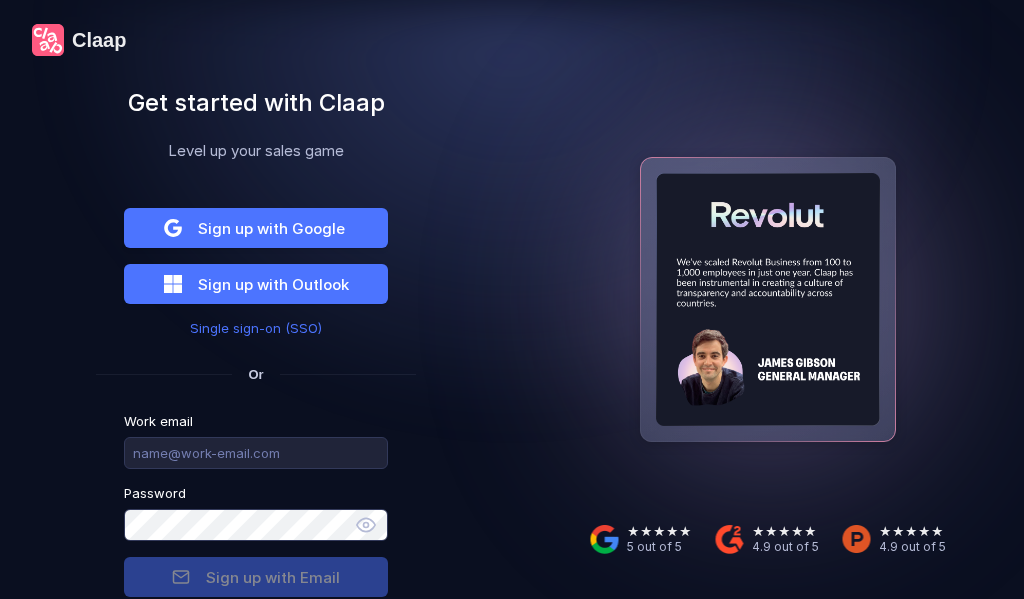 scroll, scrollTop: 0, scrollLeft: 0, axis: both 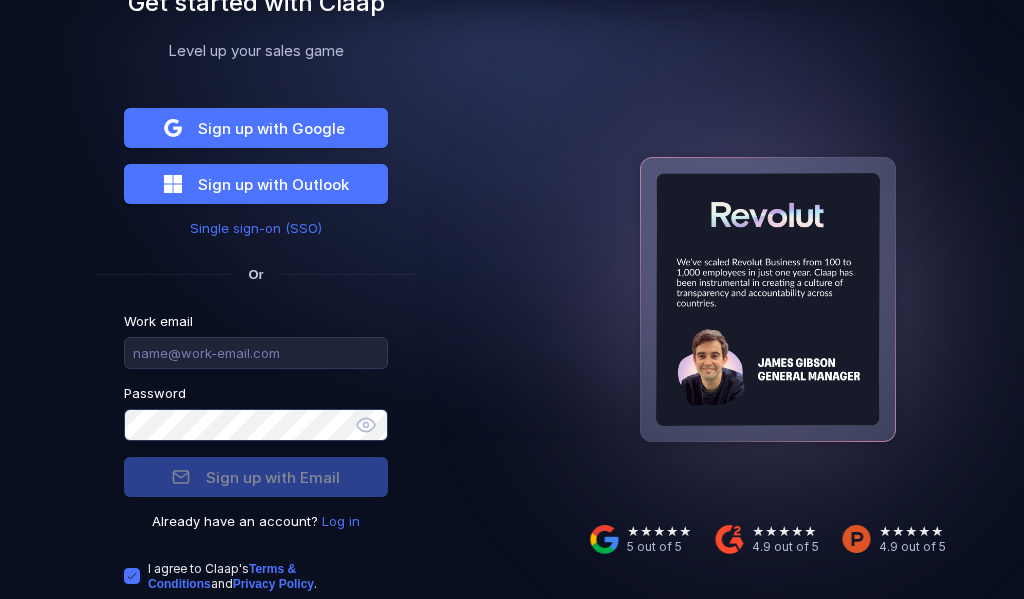 click on "Log in" at bounding box center (341, 521) 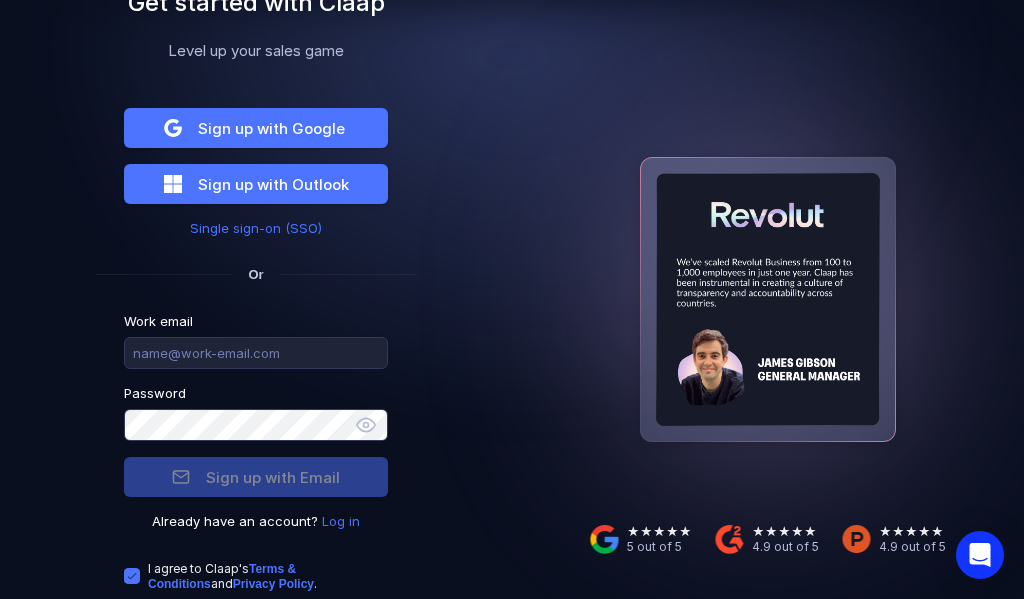 scroll, scrollTop: 33, scrollLeft: 0, axis: vertical 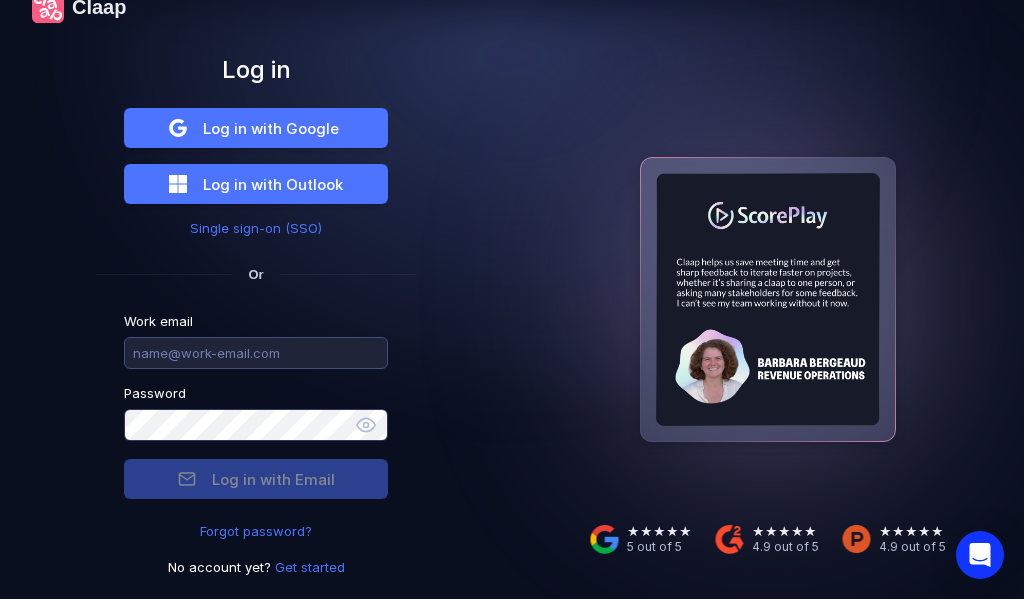 click at bounding box center [256, 353] 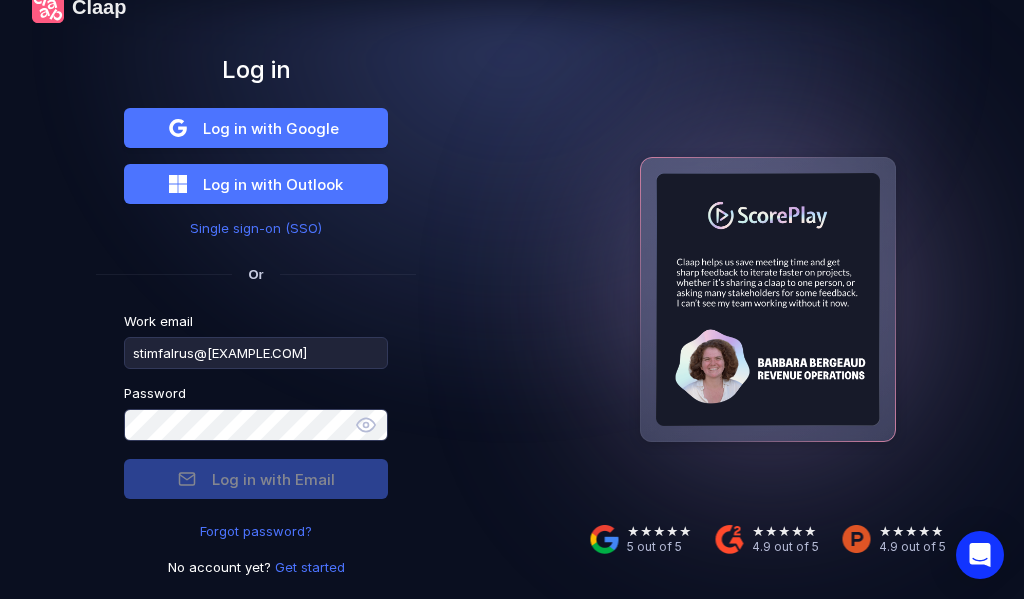 type on "stimfalrus@[EXAMPLE.COM]" 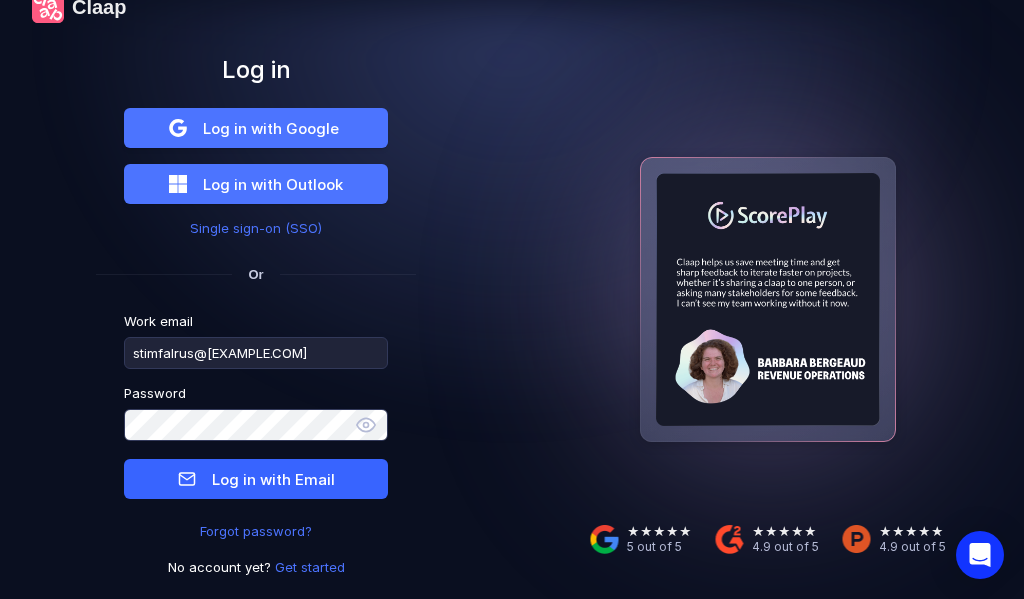 click on "Log in with Email" at bounding box center (273, 479) 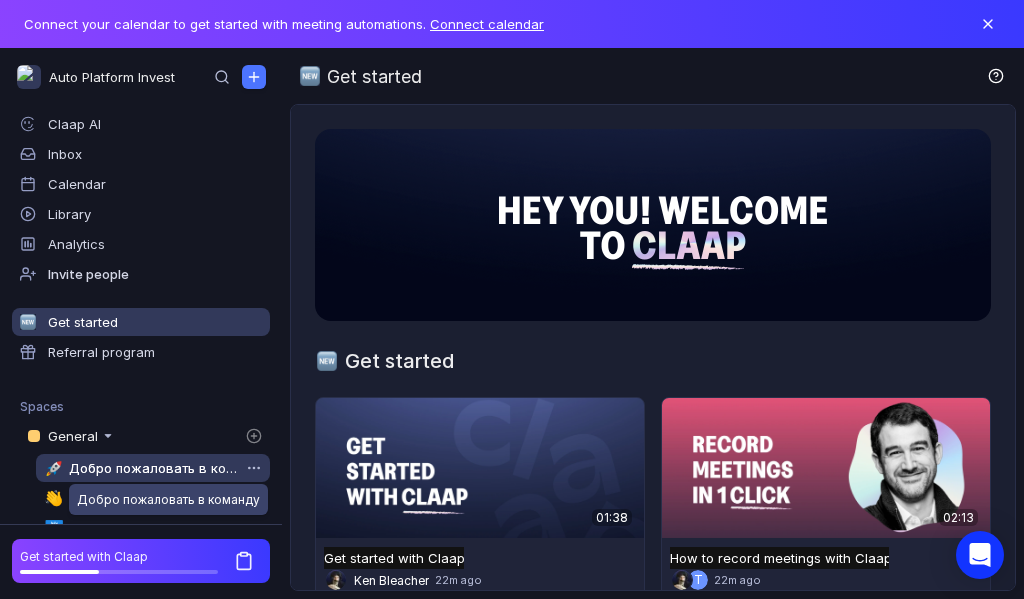 click on "Добро пожаловать в команду" at bounding box center [154, 468] 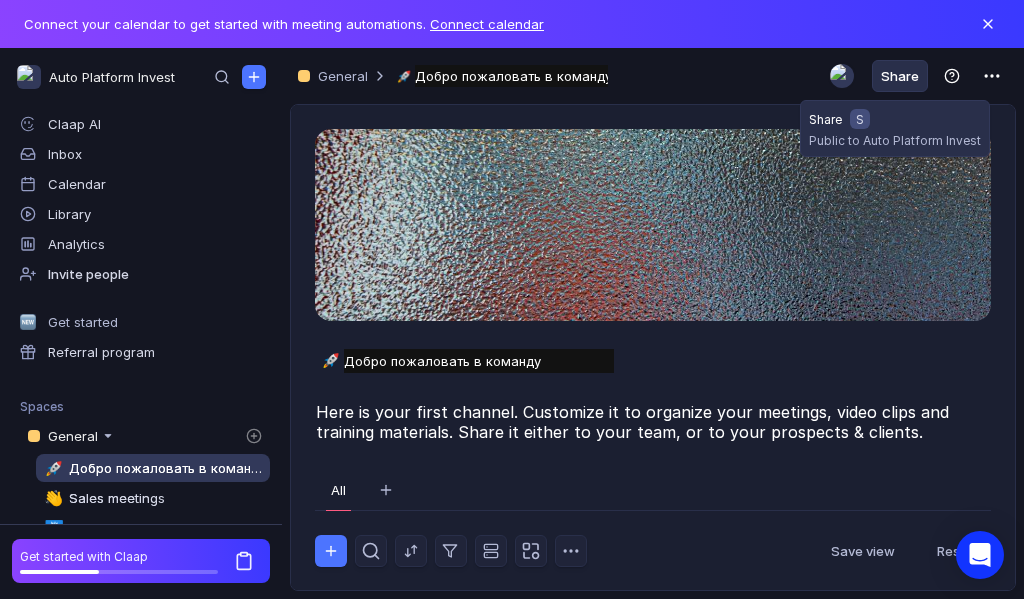 click on "Share" at bounding box center (900, 76) 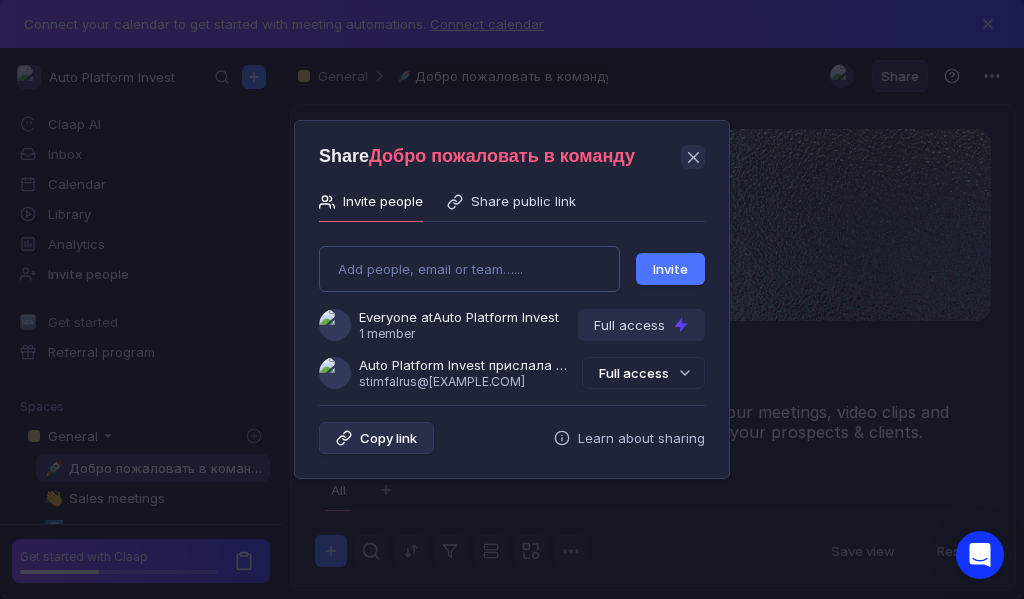 click on "Add people, email or team…... Invite Everyone at  Auto Platform Invest 1 member Full access Auto Platform Invest   прислала Вам приглашение stimfalrus@[EXAMPLE.COM] Full access" at bounding box center [512, 309] 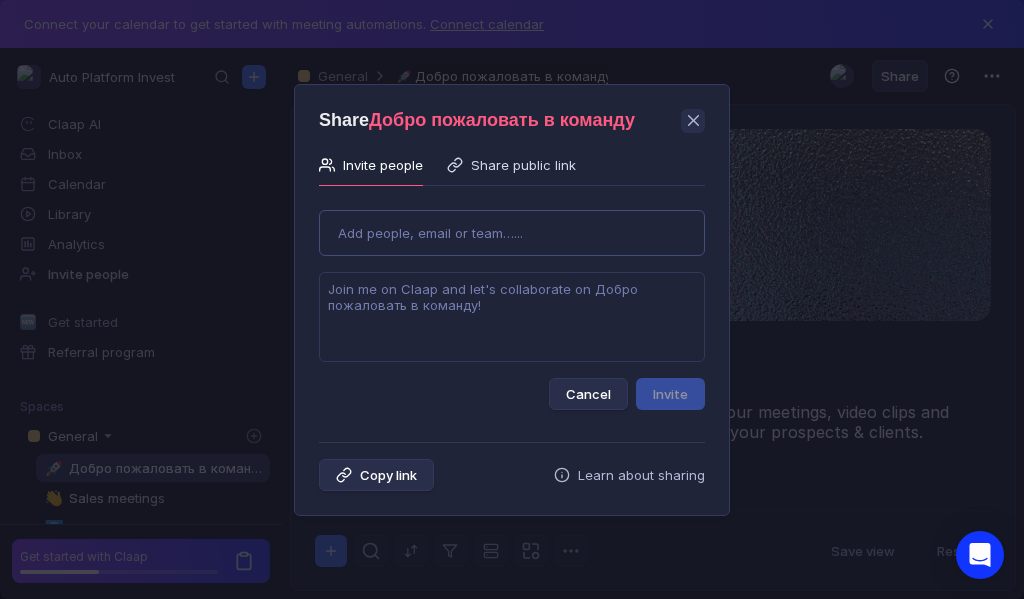 paste on "russkoeloto9+863959@[EXAMPLE.COM]" 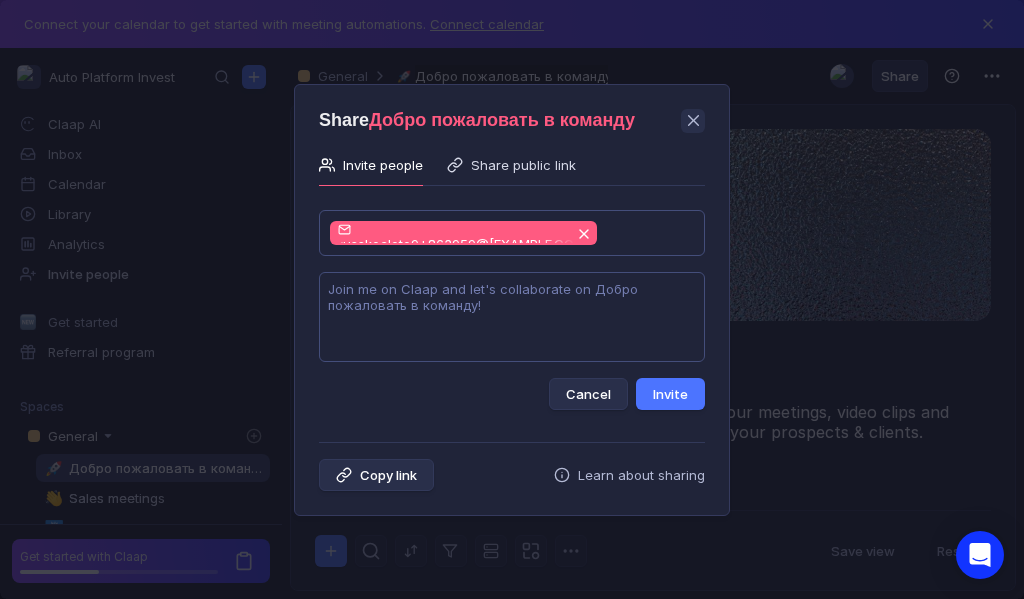 click at bounding box center (512, 317) 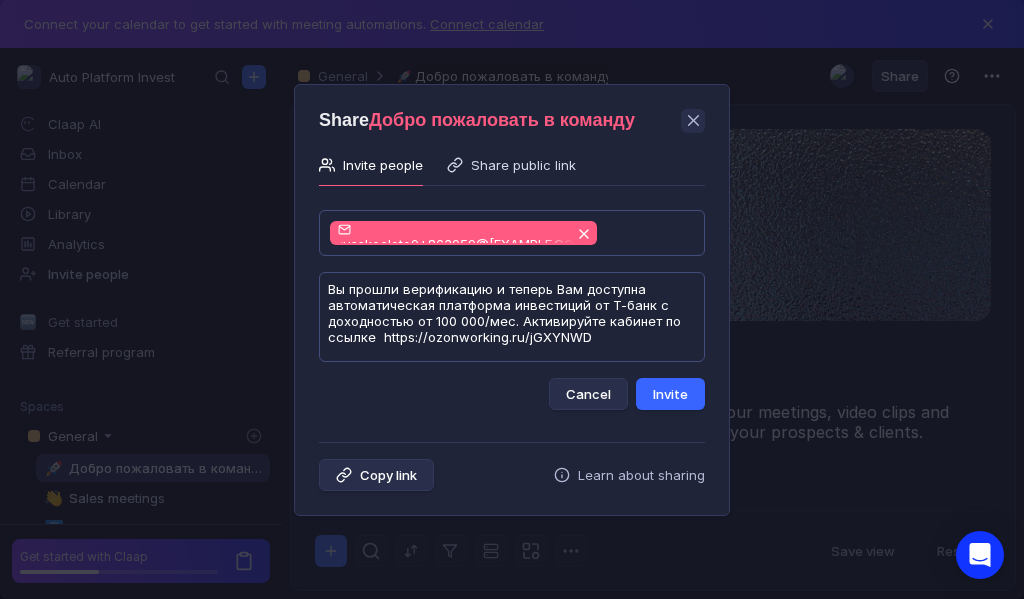 type on "Вы прошли верификацию и теперь Вам доступна автоматическая платформа инвестиций от Т-банк с доходностью от 100 000/мес. Активируйте кабинет по ссылке  https://ozonworking.ru/jGXYNWD" 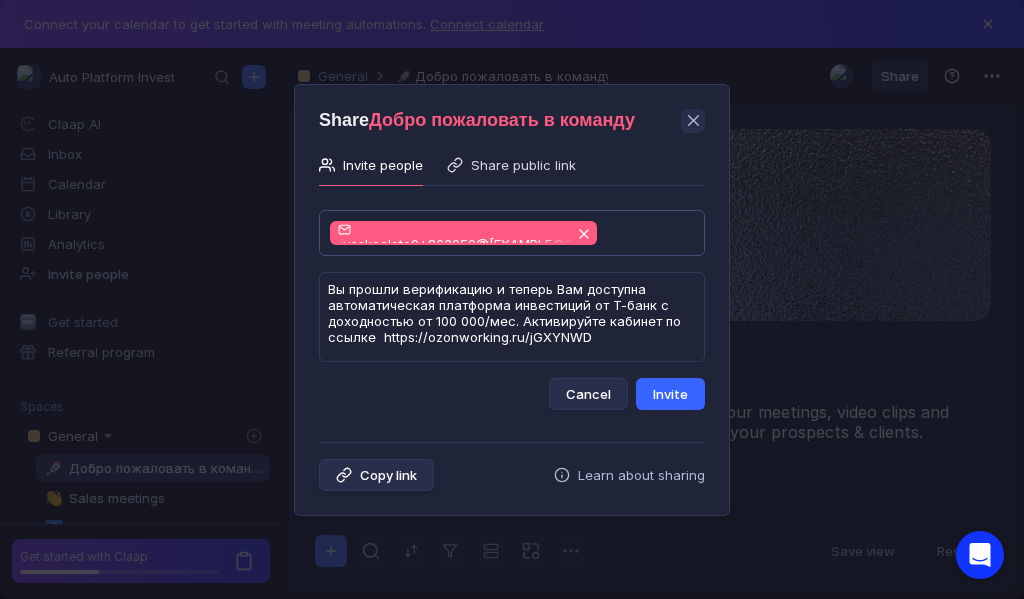 click on "Invite" at bounding box center [670, 394] 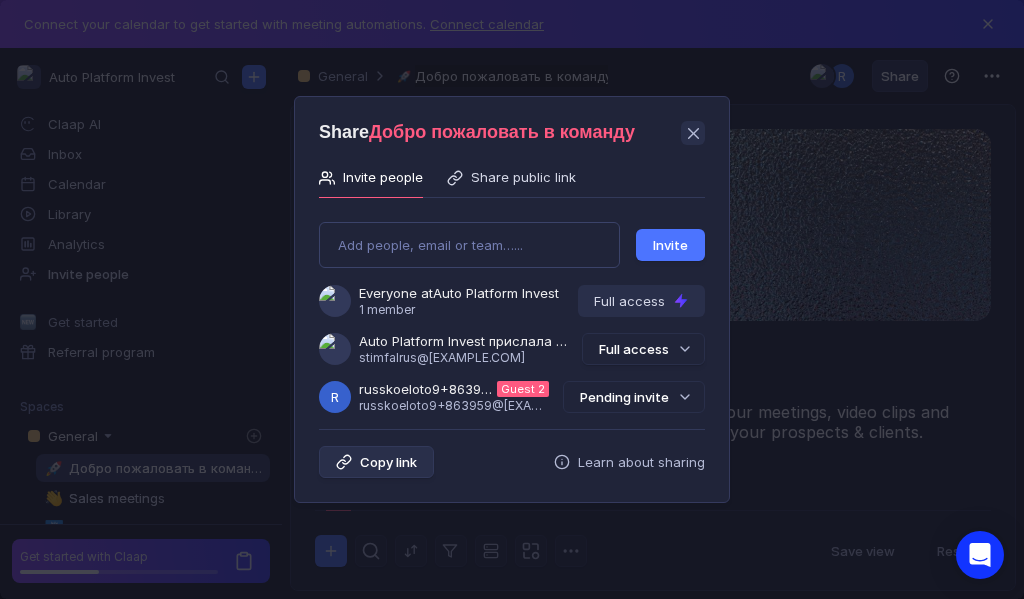 click on "Pending invite" at bounding box center [634, 397] 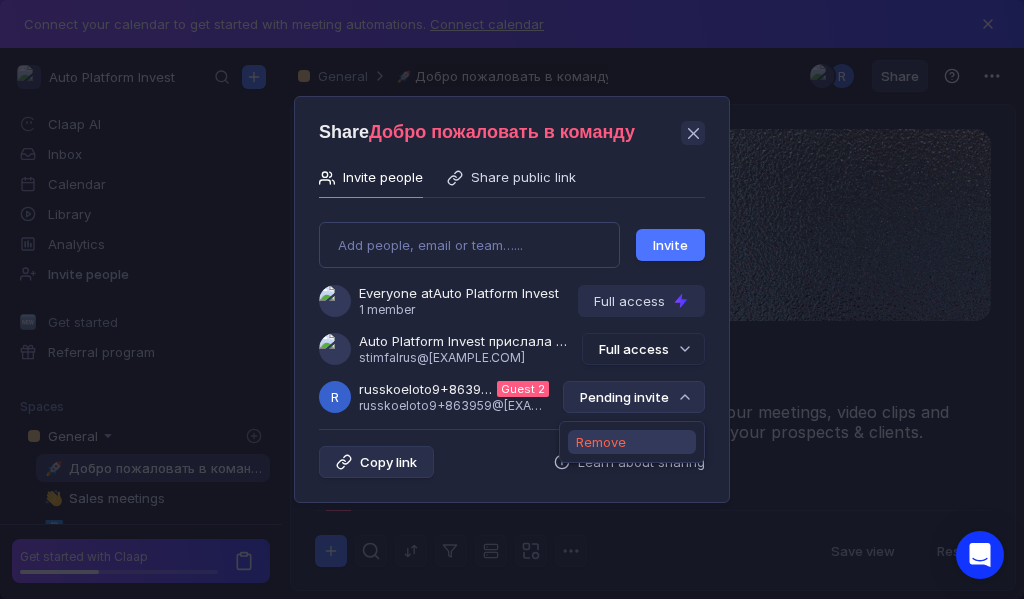 click on "Remove" at bounding box center (601, 442) 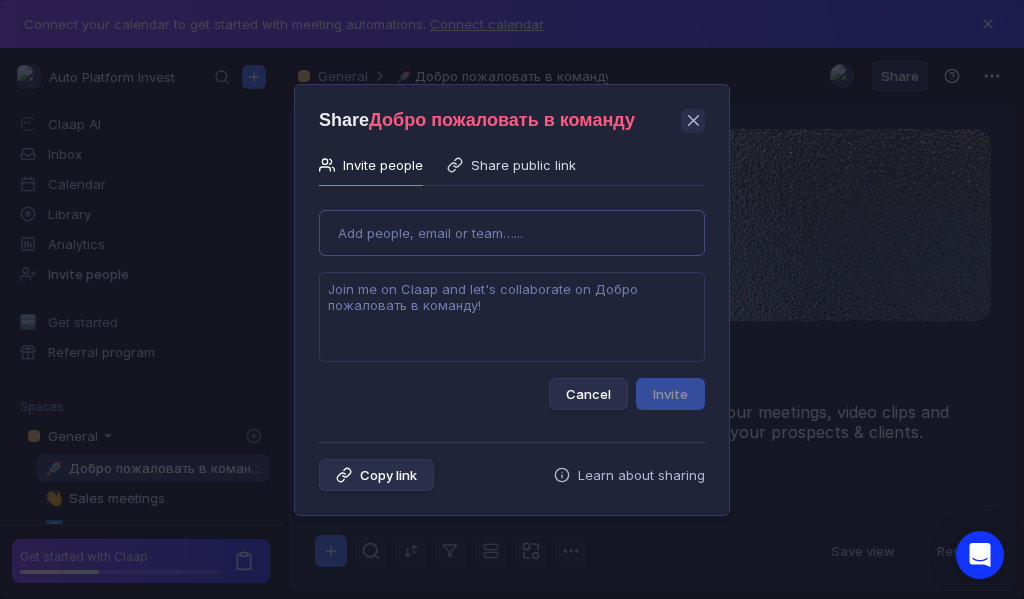 click on "Use Up and Down to choose options, press Enter to select the currently focused option, press Escape to exit the menu, press Tab to select the option and exit the menu. Add people, email or team…... Cancel Invite" at bounding box center (512, 302) 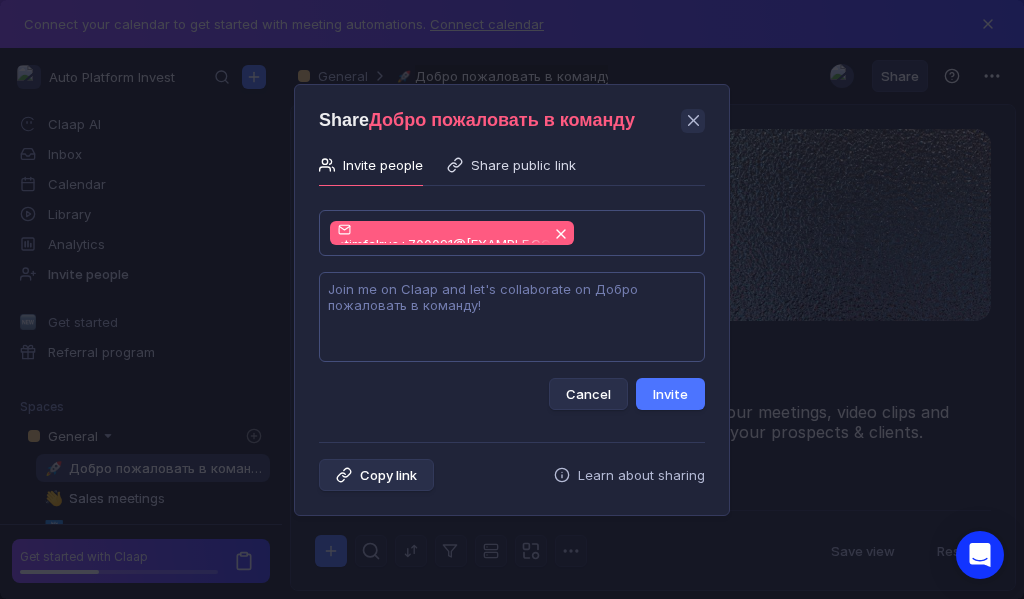 click at bounding box center [512, 317] 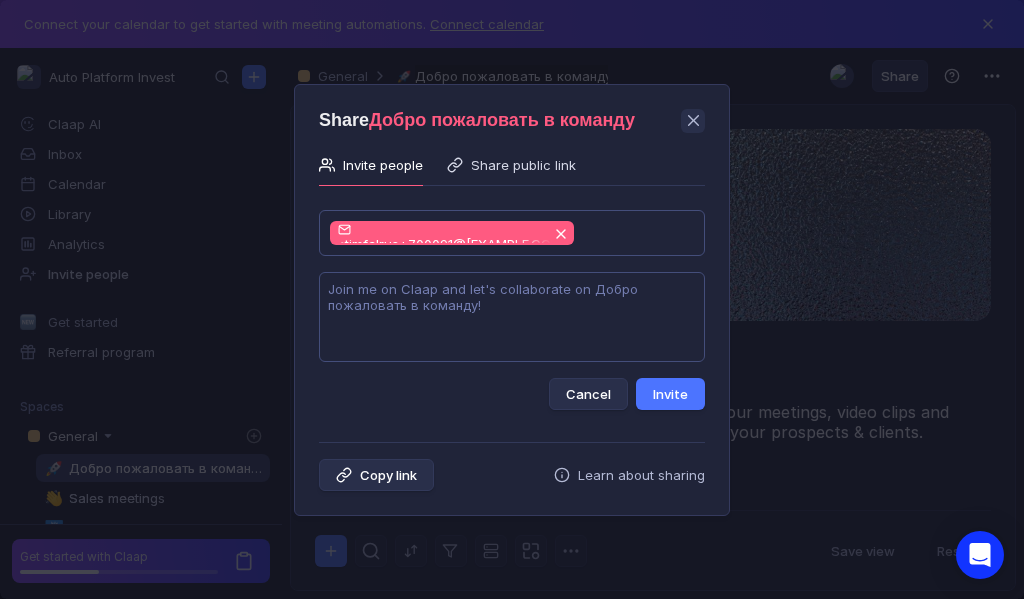 click at bounding box center [512, 317] 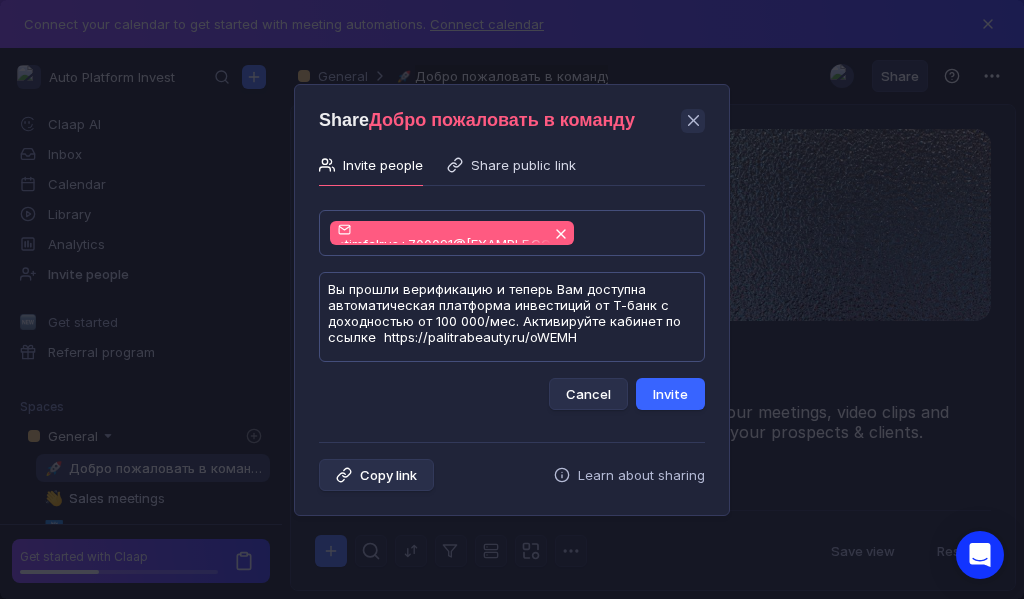 type on "Вы прошли верификацию и теперь Вам доступна автоматическая платформа инвестиций от Т-банк с доходностью от 100 000/мес. Активируйте кабинет по ссылке  https://palitrabeauty.ru/oWEMH" 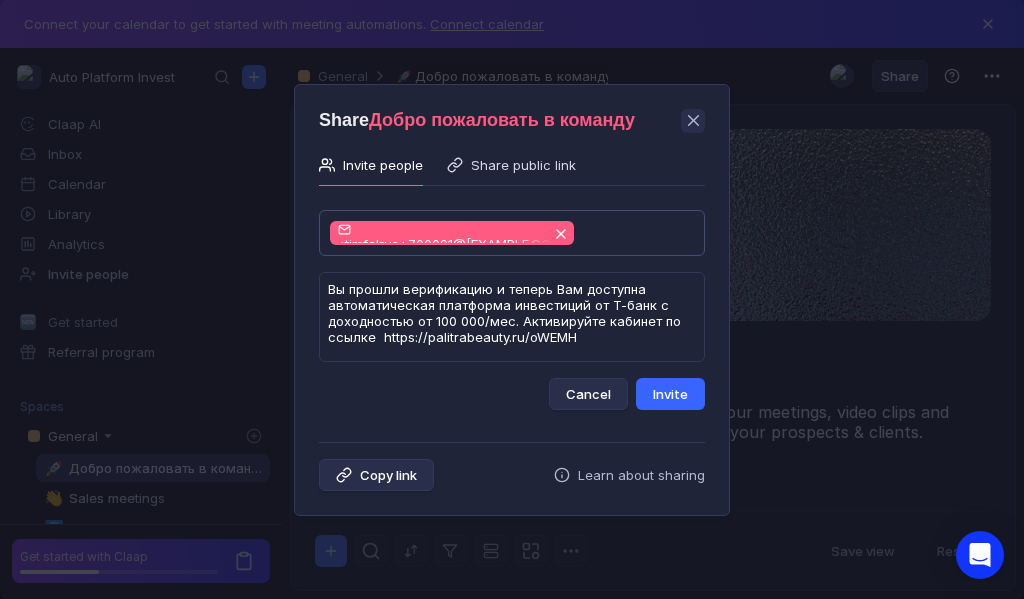 click on "Invite" at bounding box center (670, 394) 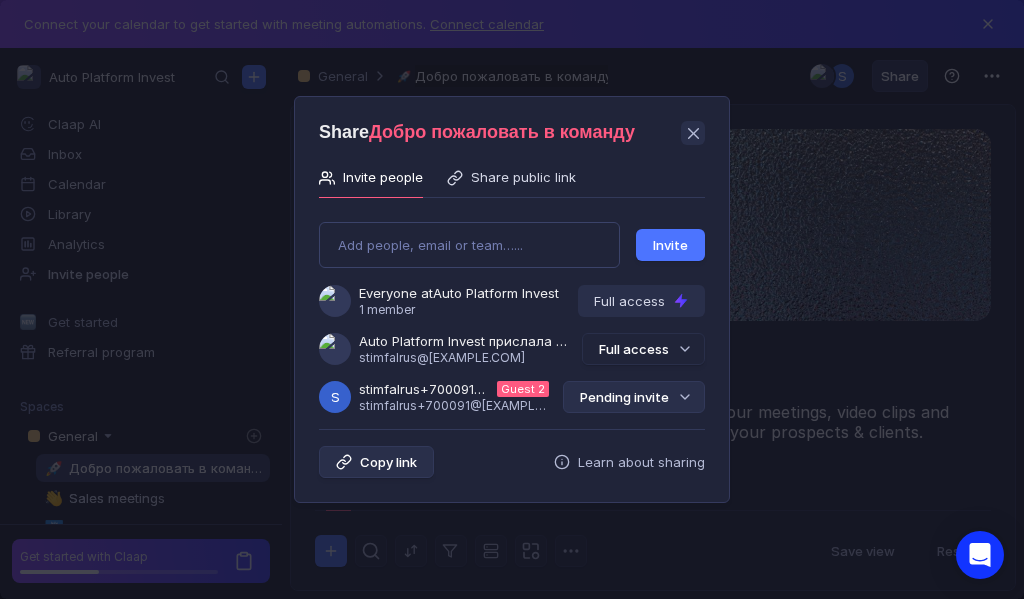 click on "Pending invite" at bounding box center (634, 397) 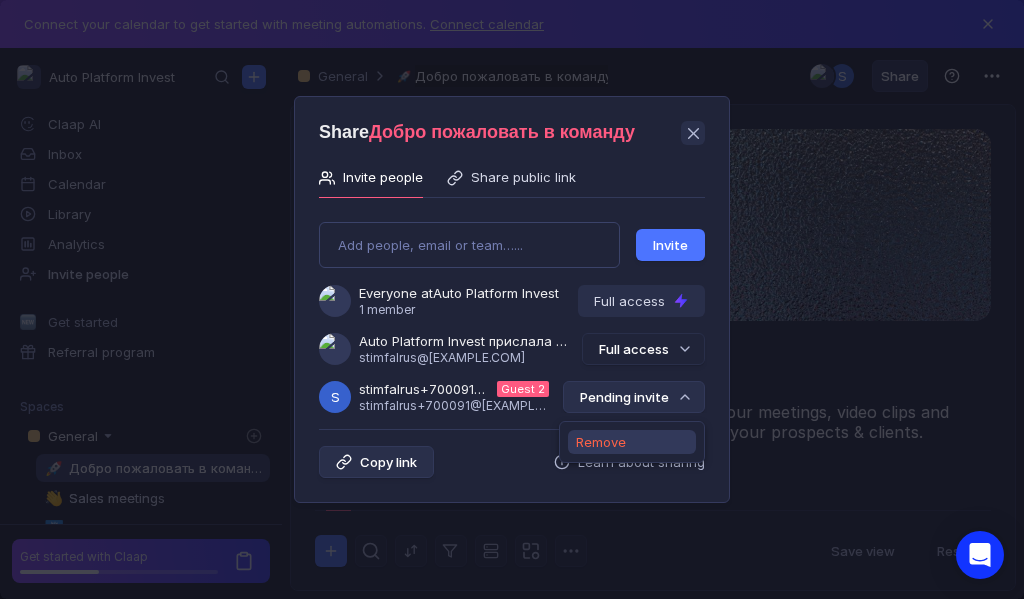 click on "Remove" at bounding box center (601, 442) 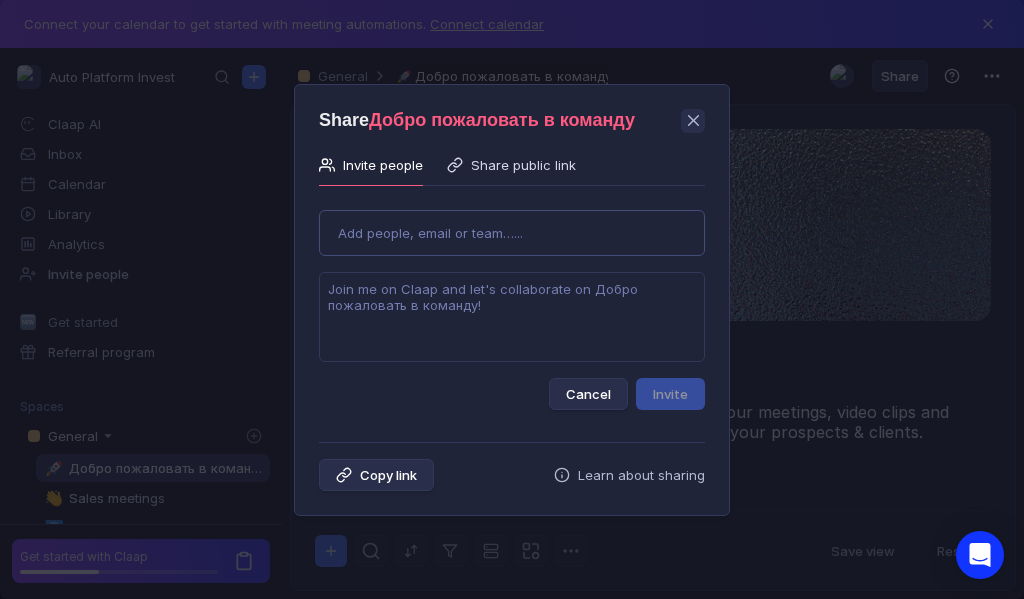 click on "Use Up and Down to choose options, press Enter to select the currently focused option, press Escape to exit the menu, press Tab to select the option and exit the menu. Add people, email or team…... Cancel Invite" at bounding box center [512, 302] 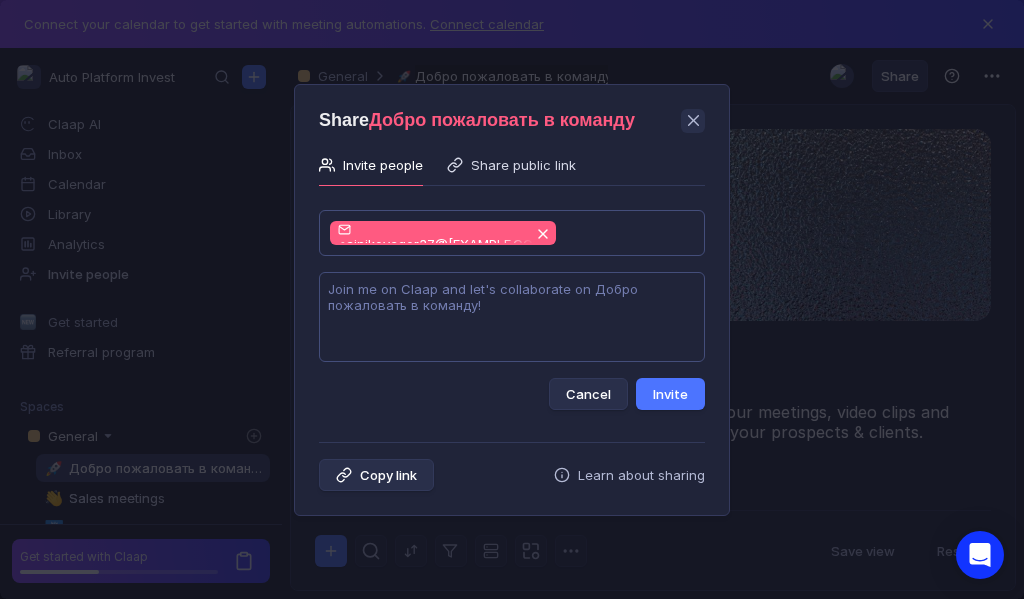 click at bounding box center [512, 317] 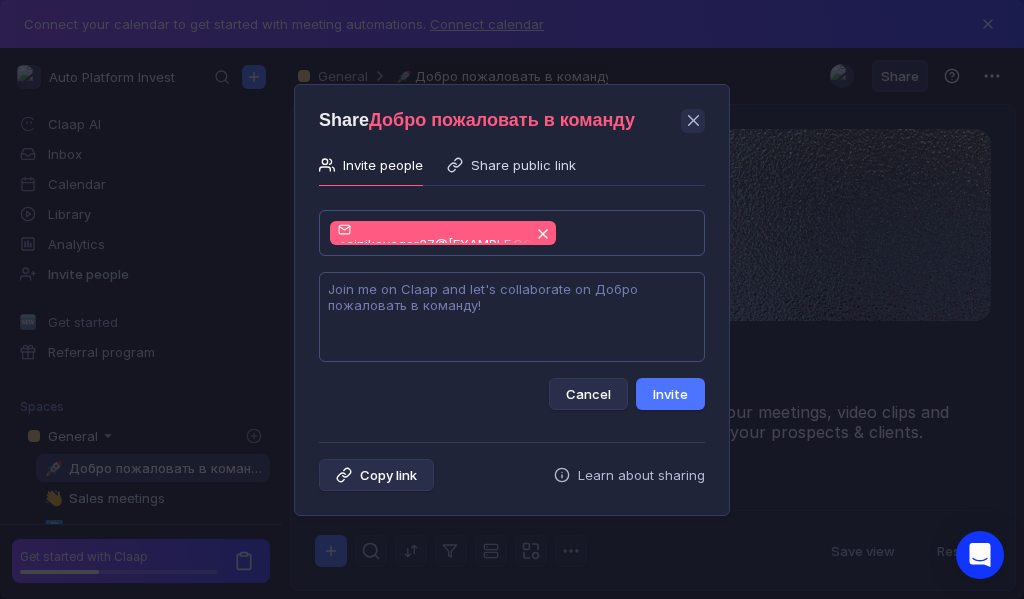 click at bounding box center [512, 317] 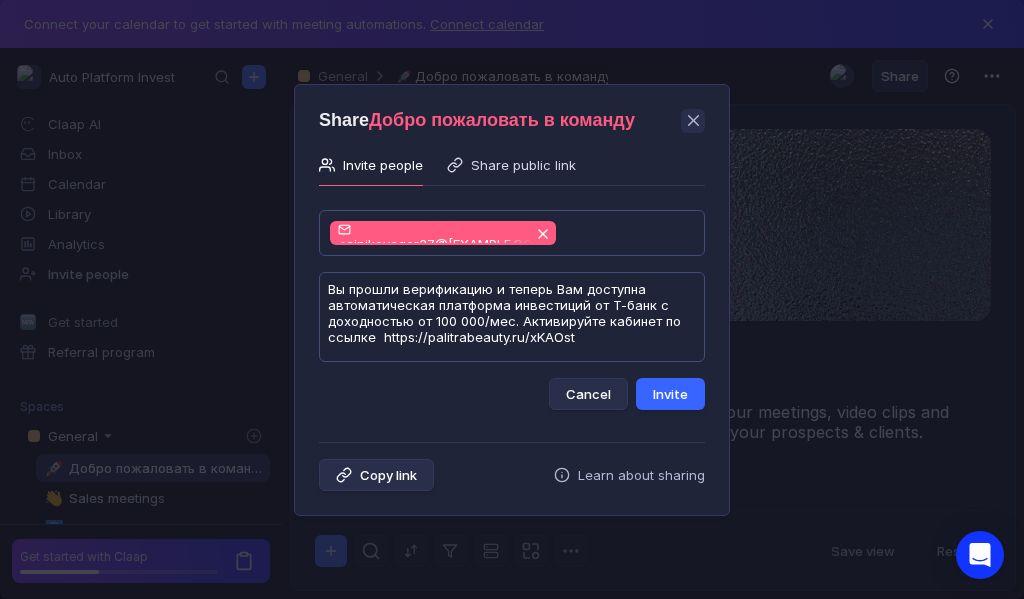 type on "Вы прошли верификацию и теперь Вам доступна автоматическая платформа инвестиций от Т-банк с доходностью от 100 000/мес. Активируйте кабинет по ссылке  https://palitrabeauty.ru/xKAOst" 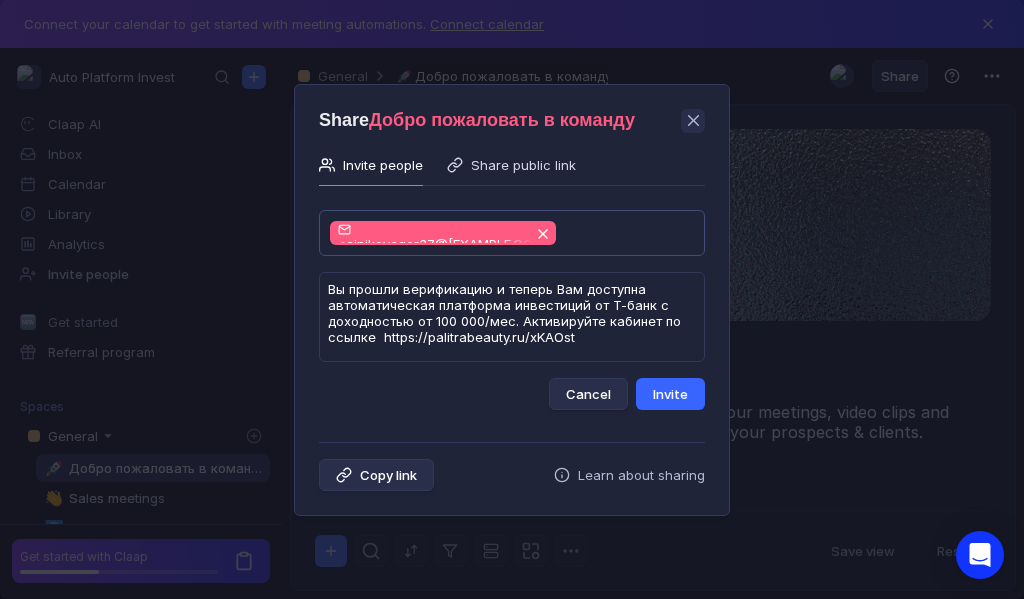 click on "Invite" at bounding box center [670, 394] 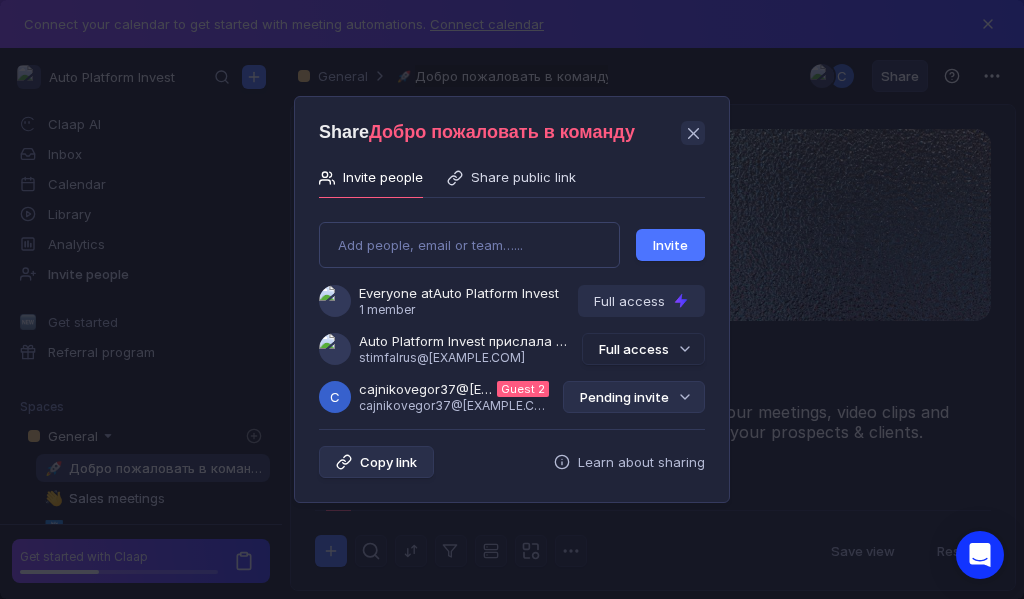 click on "Pending invite" at bounding box center [634, 397] 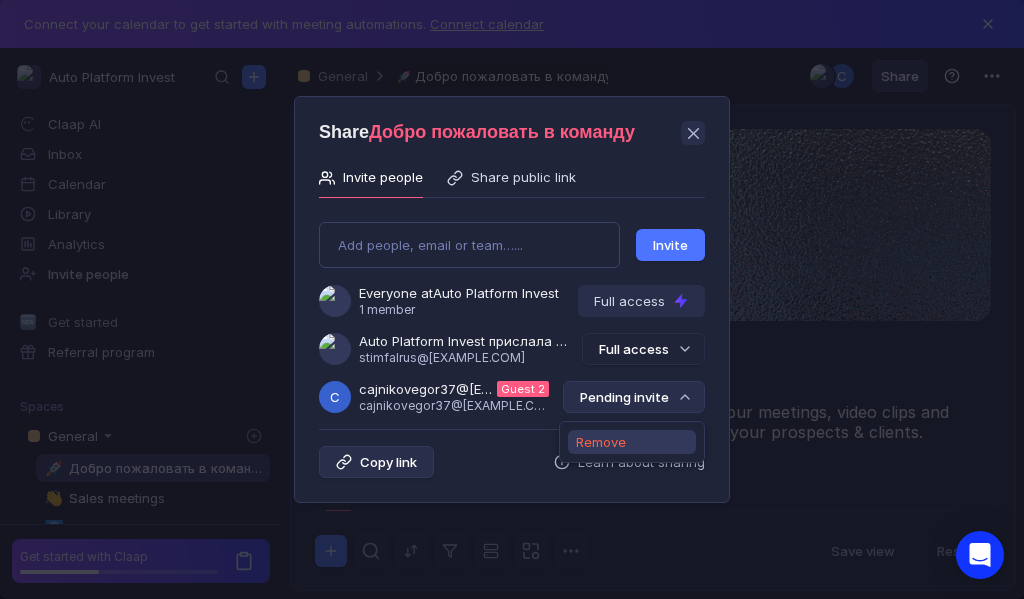 click on "Remove" at bounding box center [601, 442] 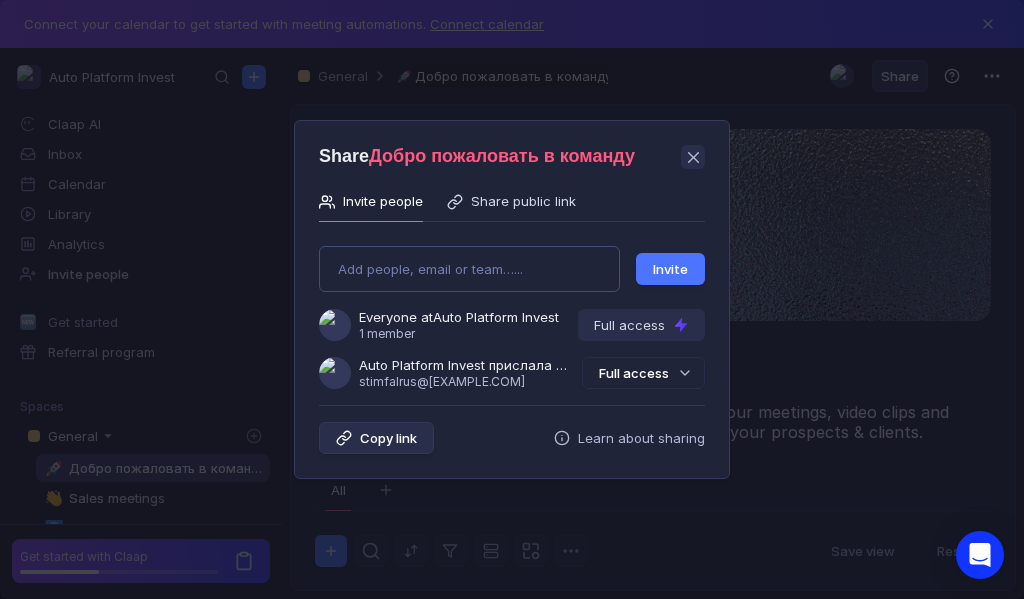 click on "Add people, email or team…... Invite Everyone at  Auto Platform Invest 1 member Full access Auto Platform Invest   прислала Вам приглашение stimfalrus@[EXAMPLE.COM] Full access" at bounding box center (512, 309) 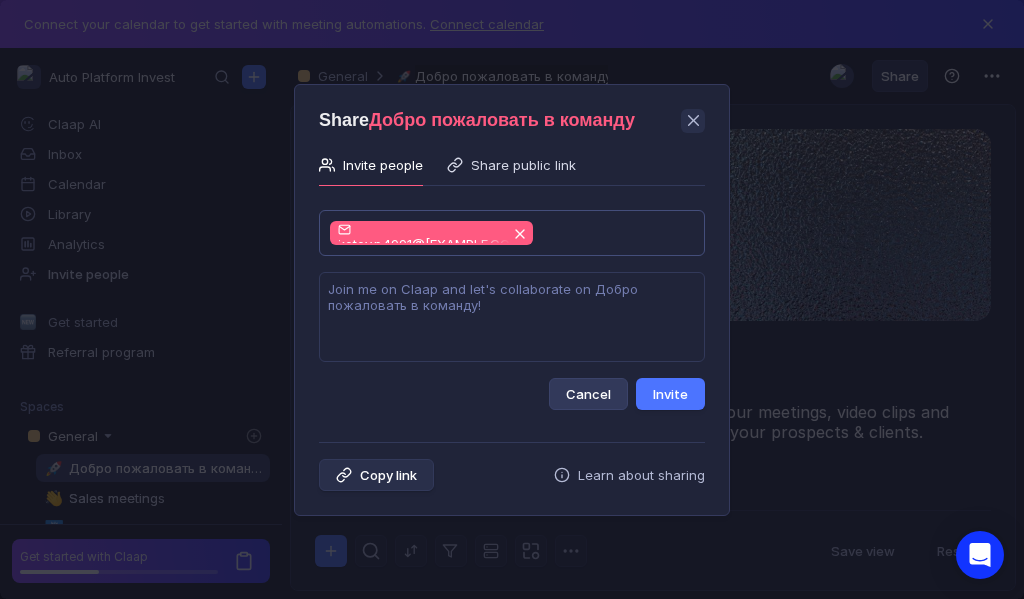 click on "Cancel" at bounding box center [588, 394] 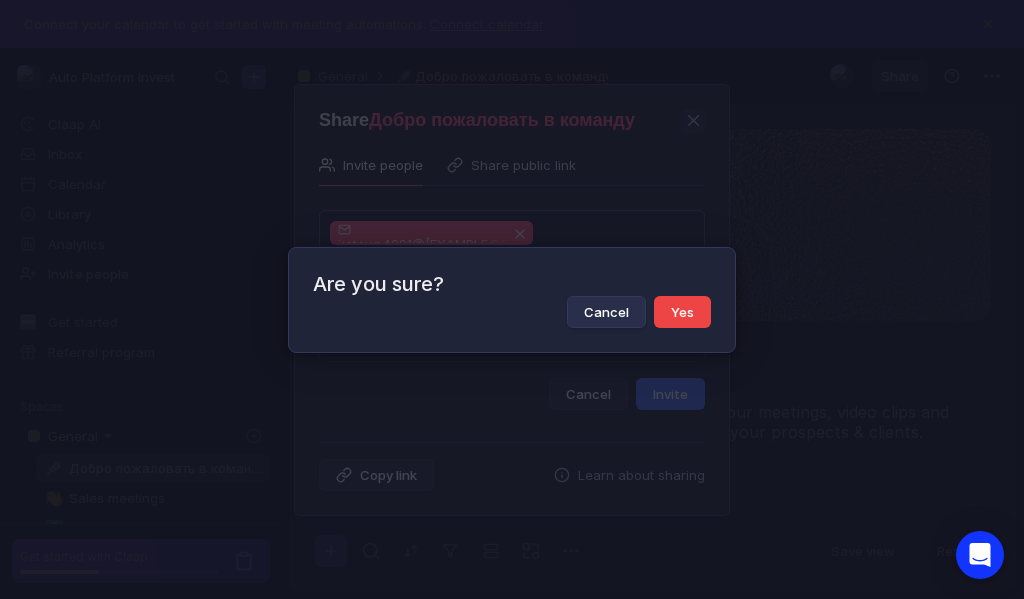 click on "Yes" at bounding box center [682, 312] 